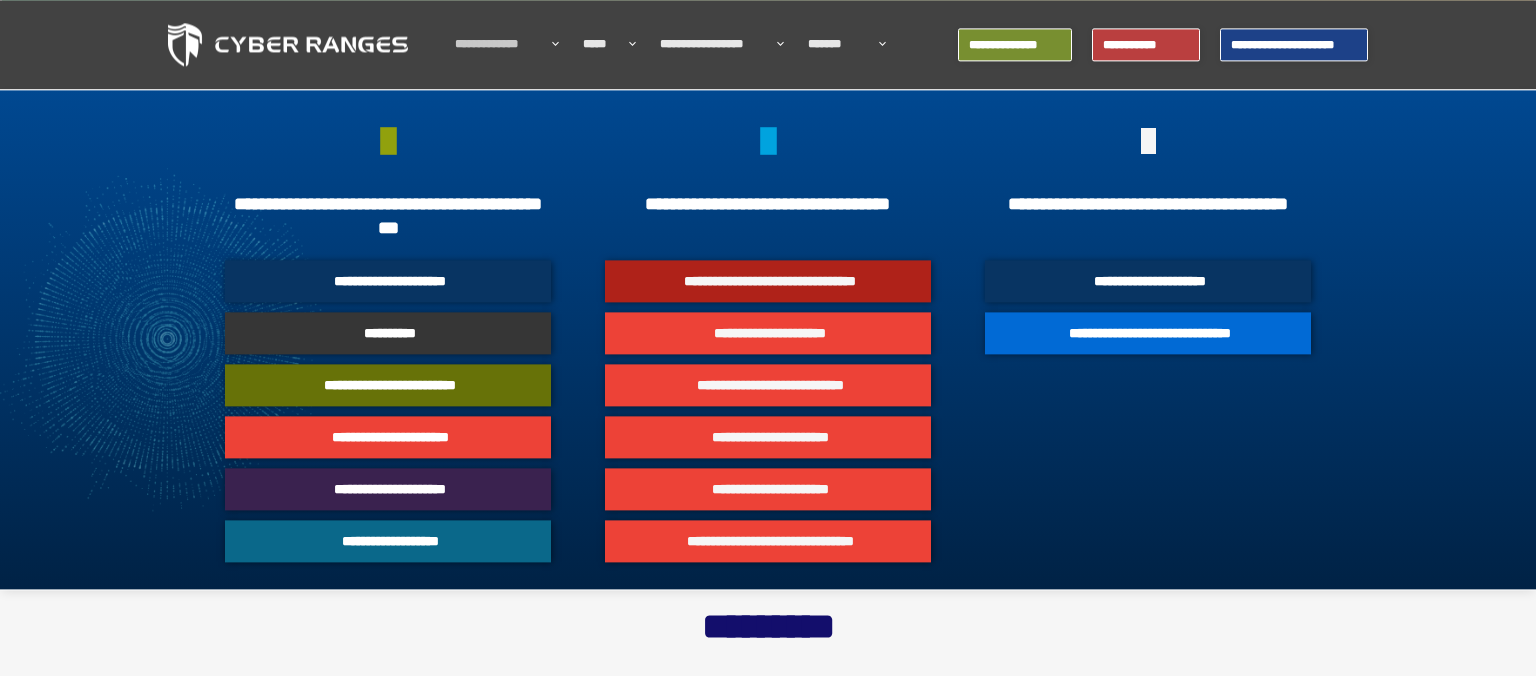 scroll, scrollTop: 105, scrollLeft: 0, axis: vertical 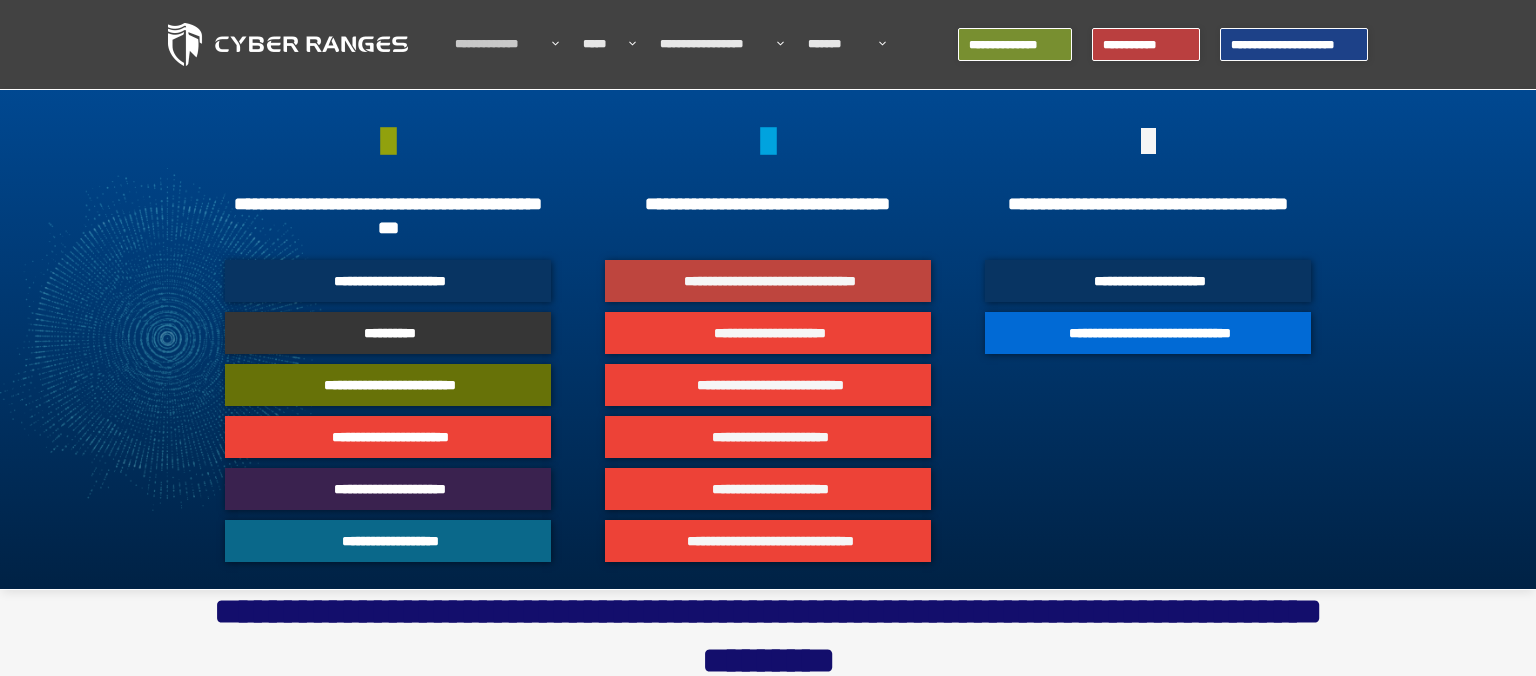 click on "**********" at bounding box center (770, 281) 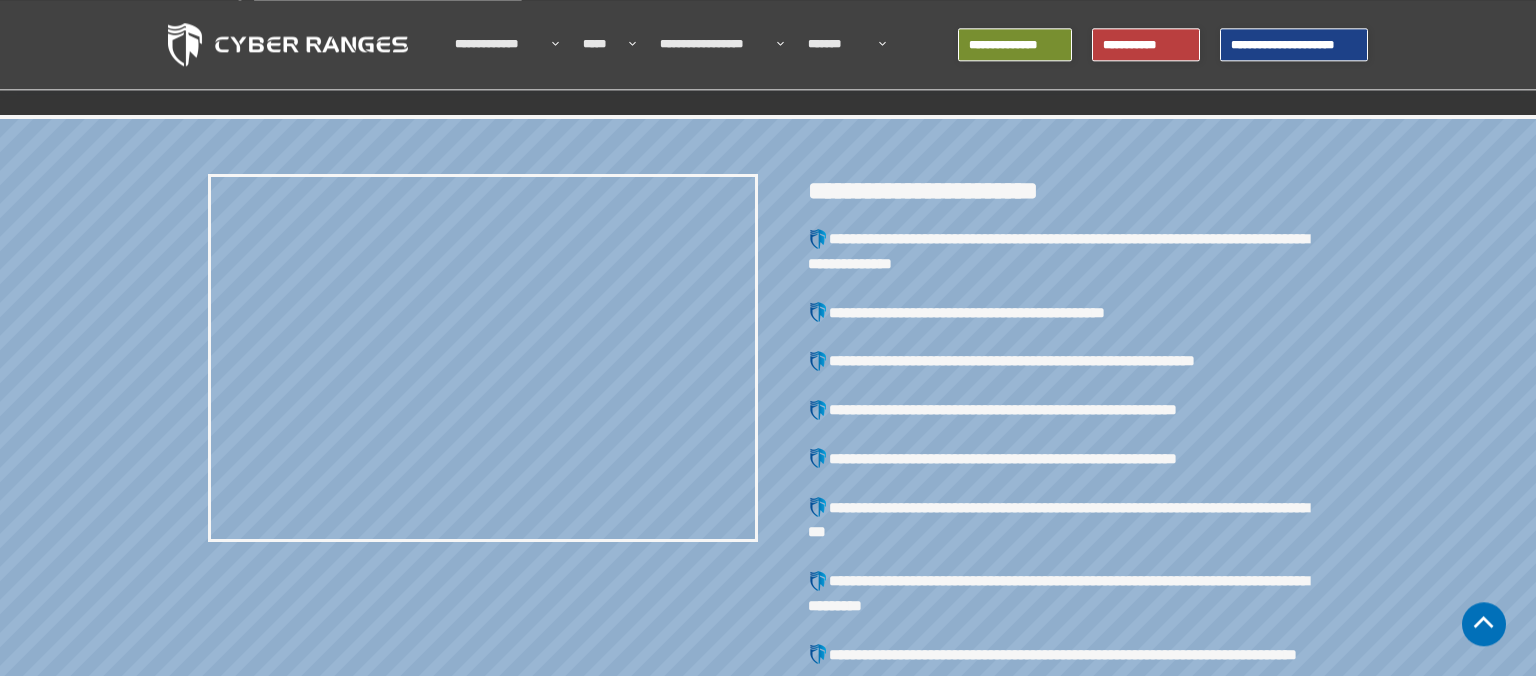 scroll, scrollTop: 3801, scrollLeft: 0, axis: vertical 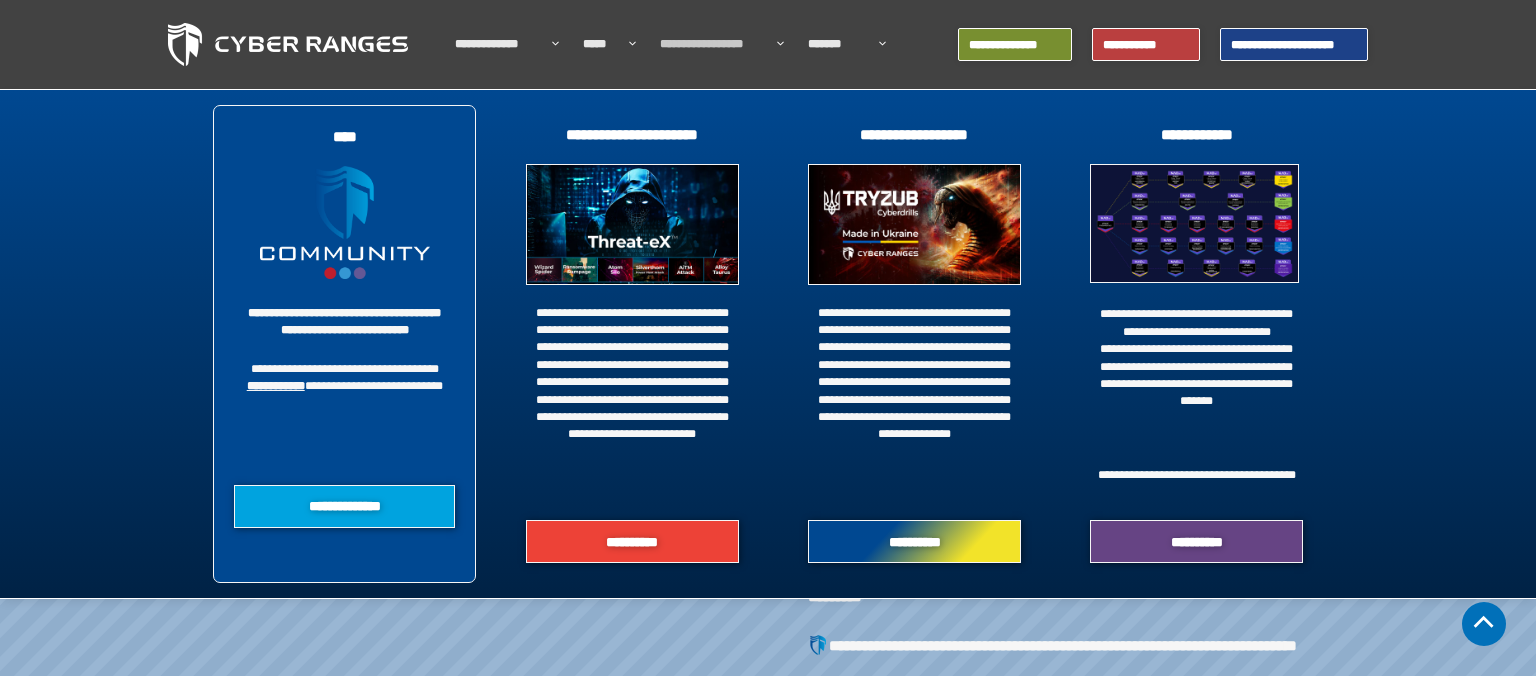 click on "**********" at bounding box center (713, 44) 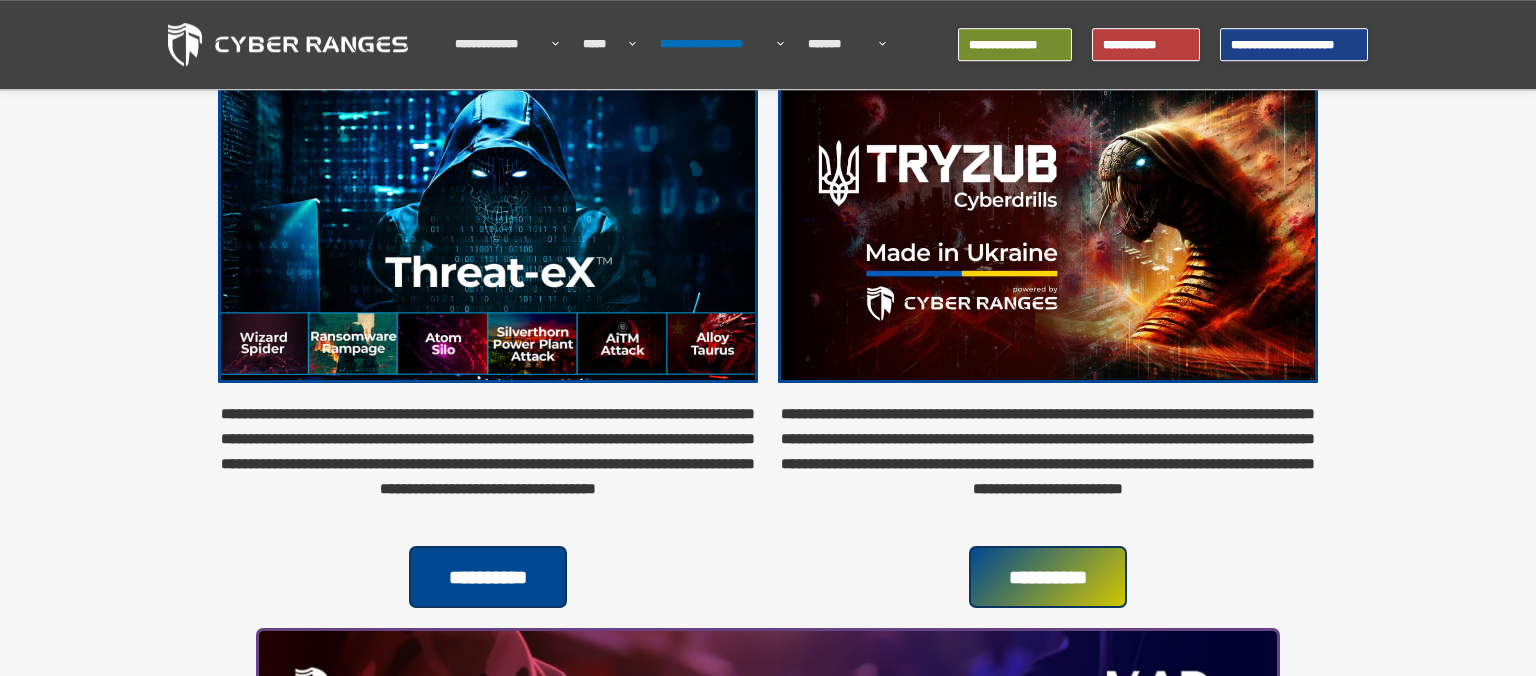 scroll, scrollTop: 422, scrollLeft: 0, axis: vertical 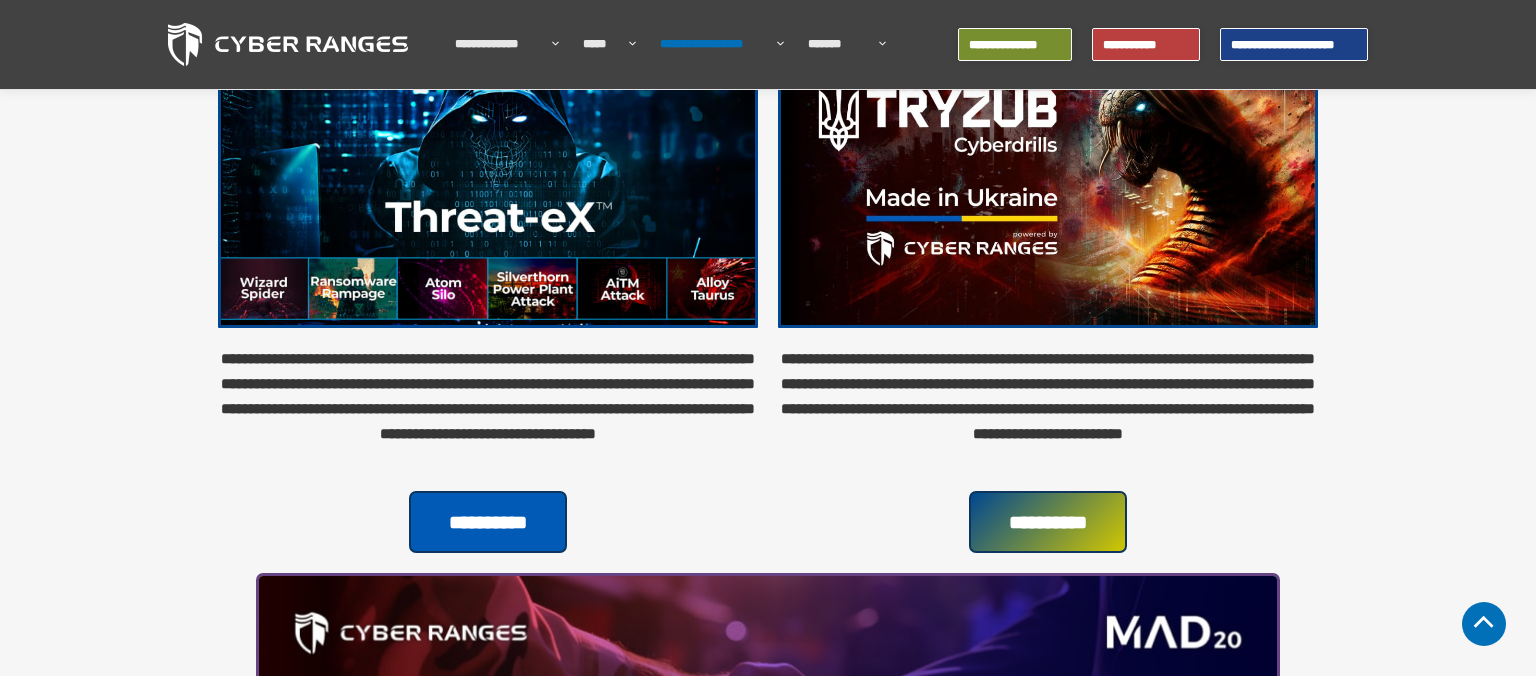 click on "**********" at bounding box center [488, 523] 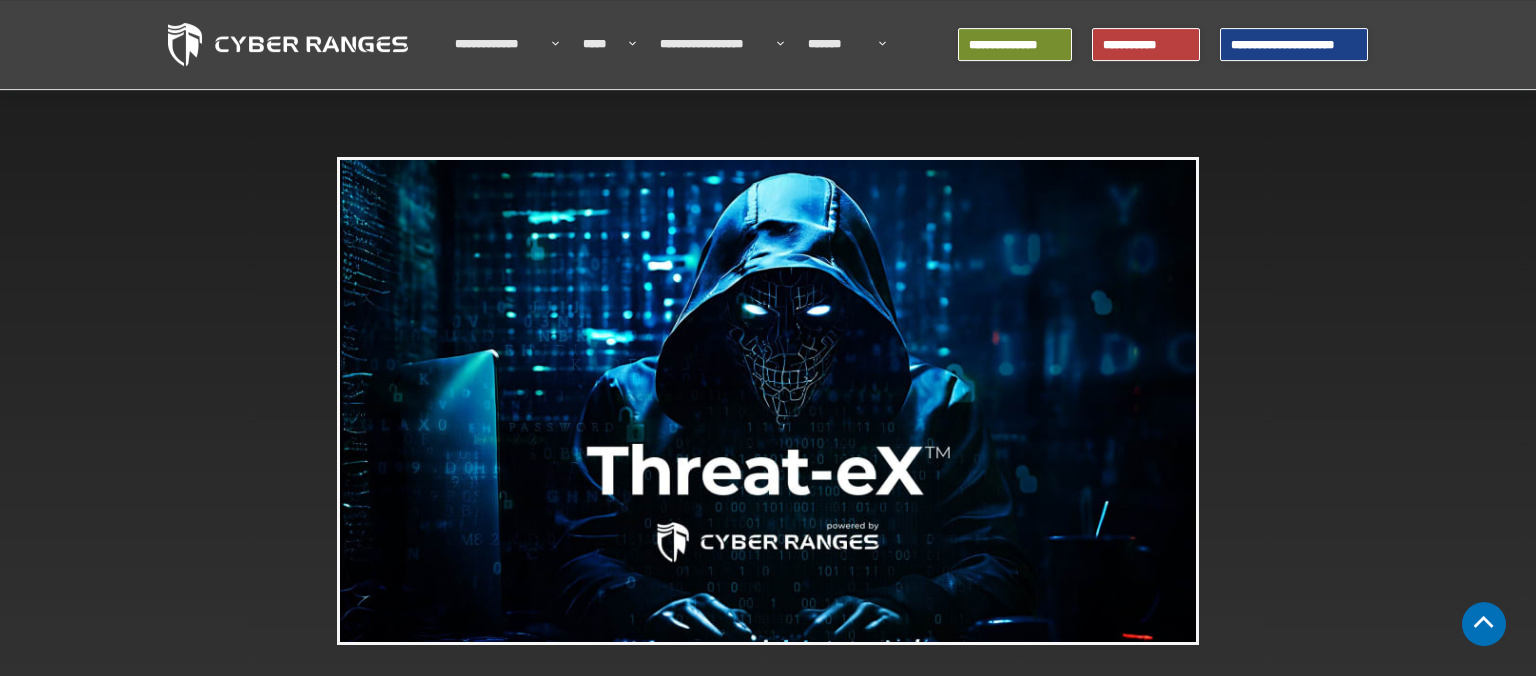 scroll, scrollTop: 1689, scrollLeft: 0, axis: vertical 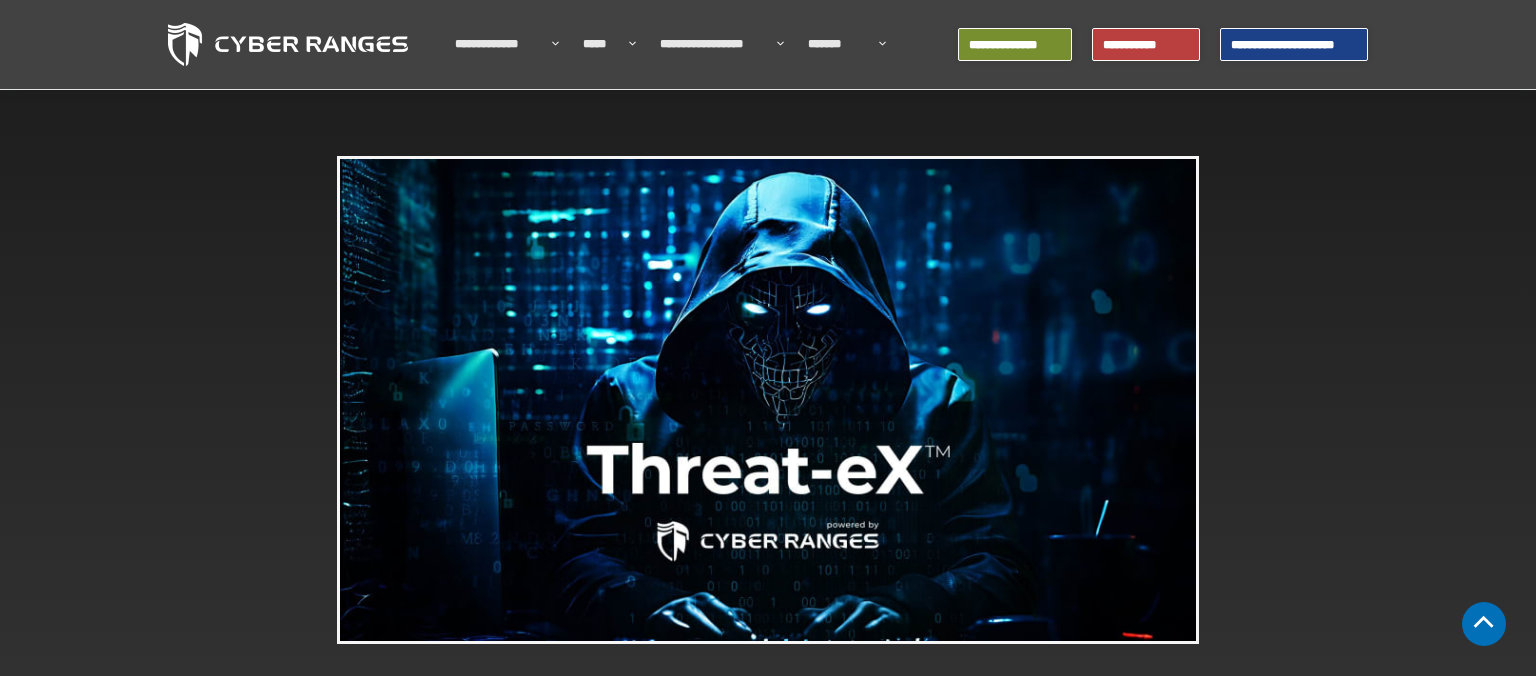 click at bounding box center (768, 400) 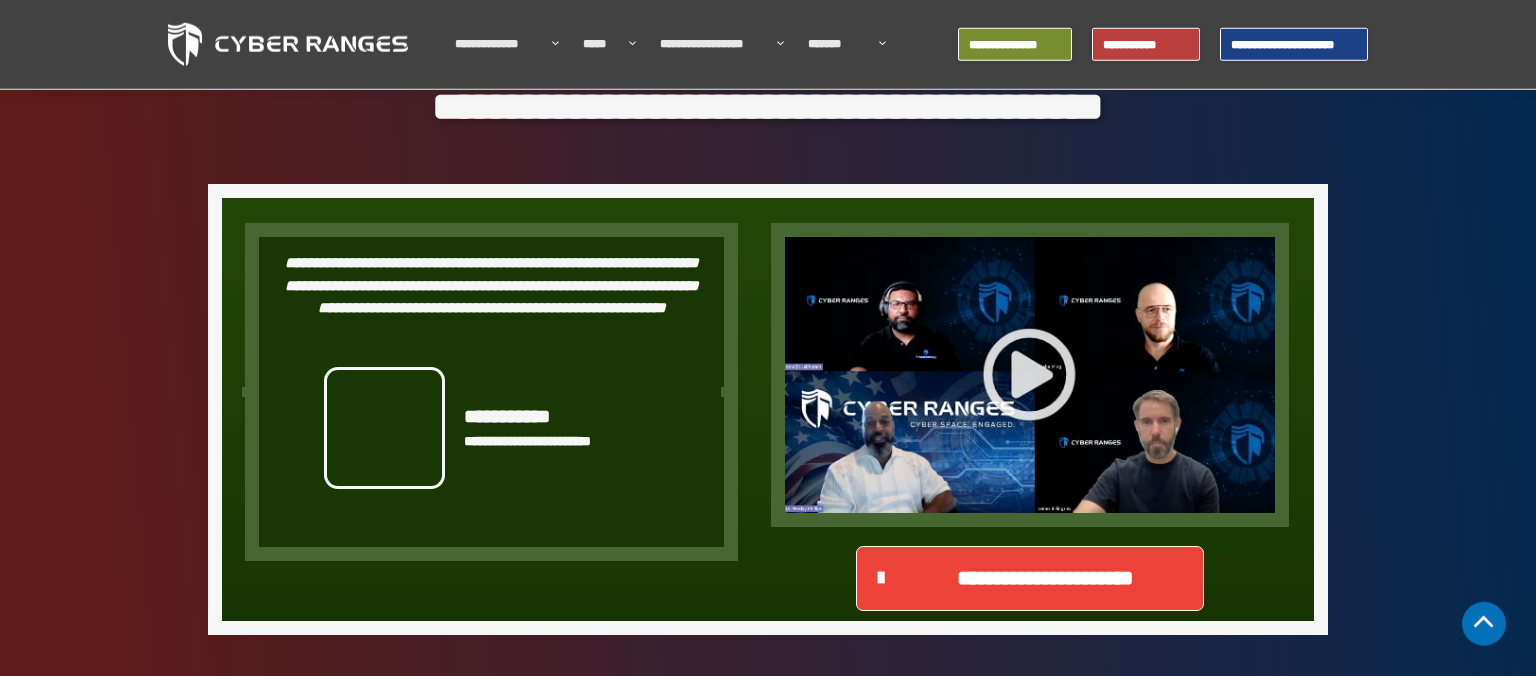 scroll, scrollTop: 10560, scrollLeft: 0, axis: vertical 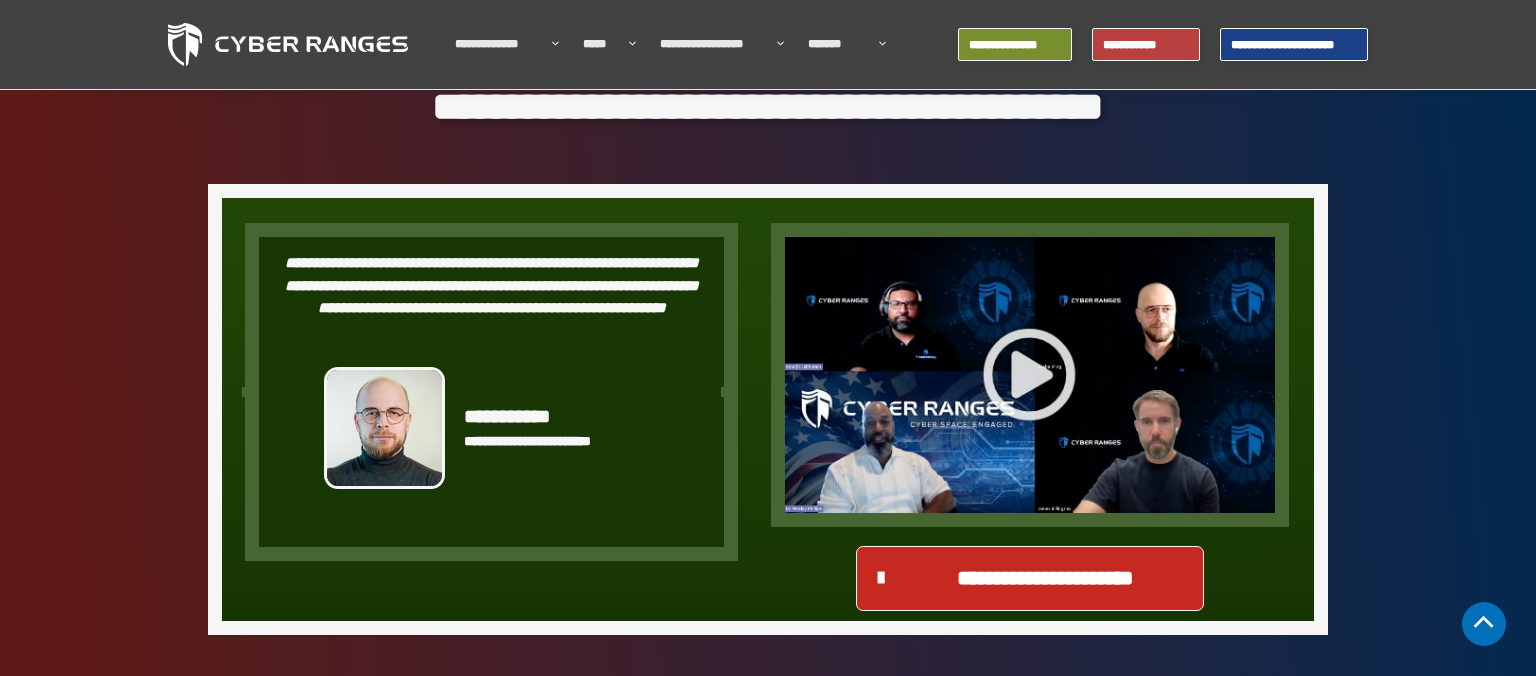 click on "**********" at bounding box center [1046, 578] 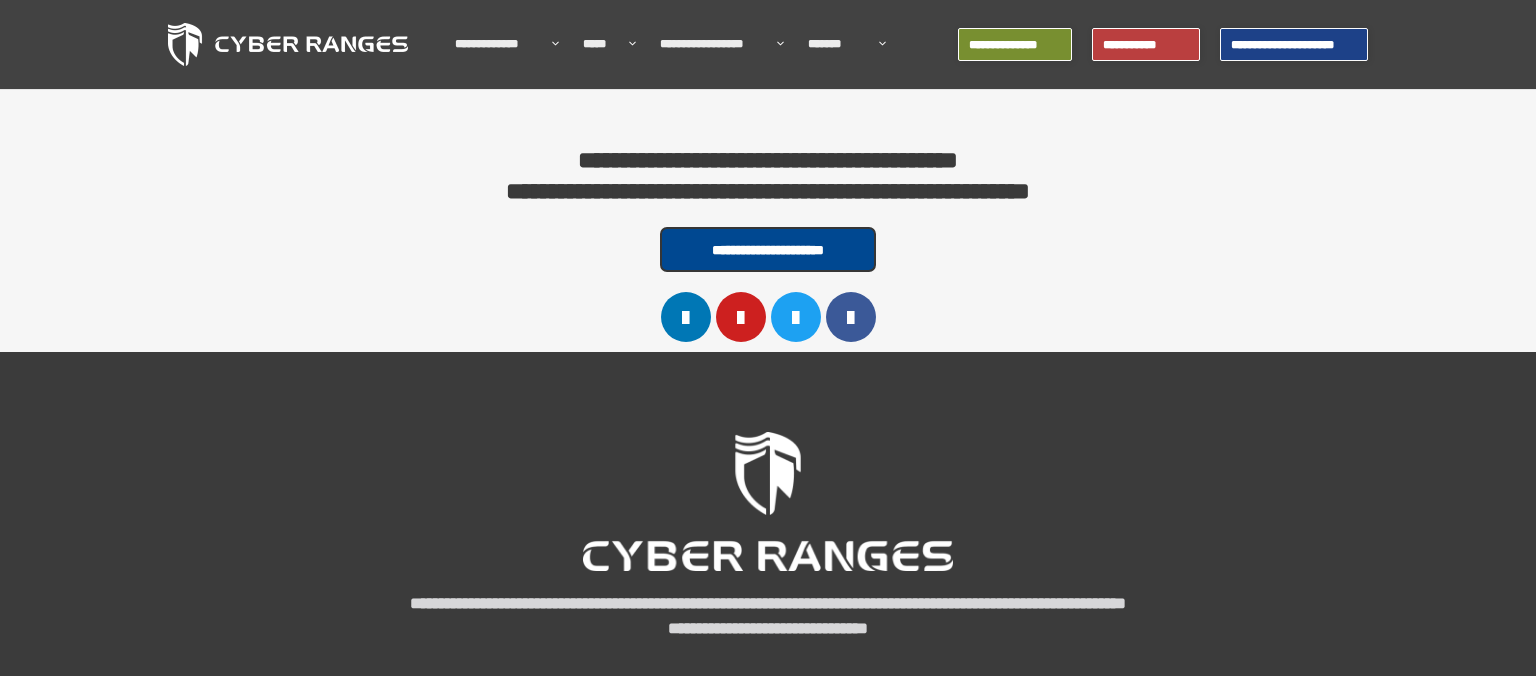scroll, scrollTop: 0, scrollLeft: 0, axis: both 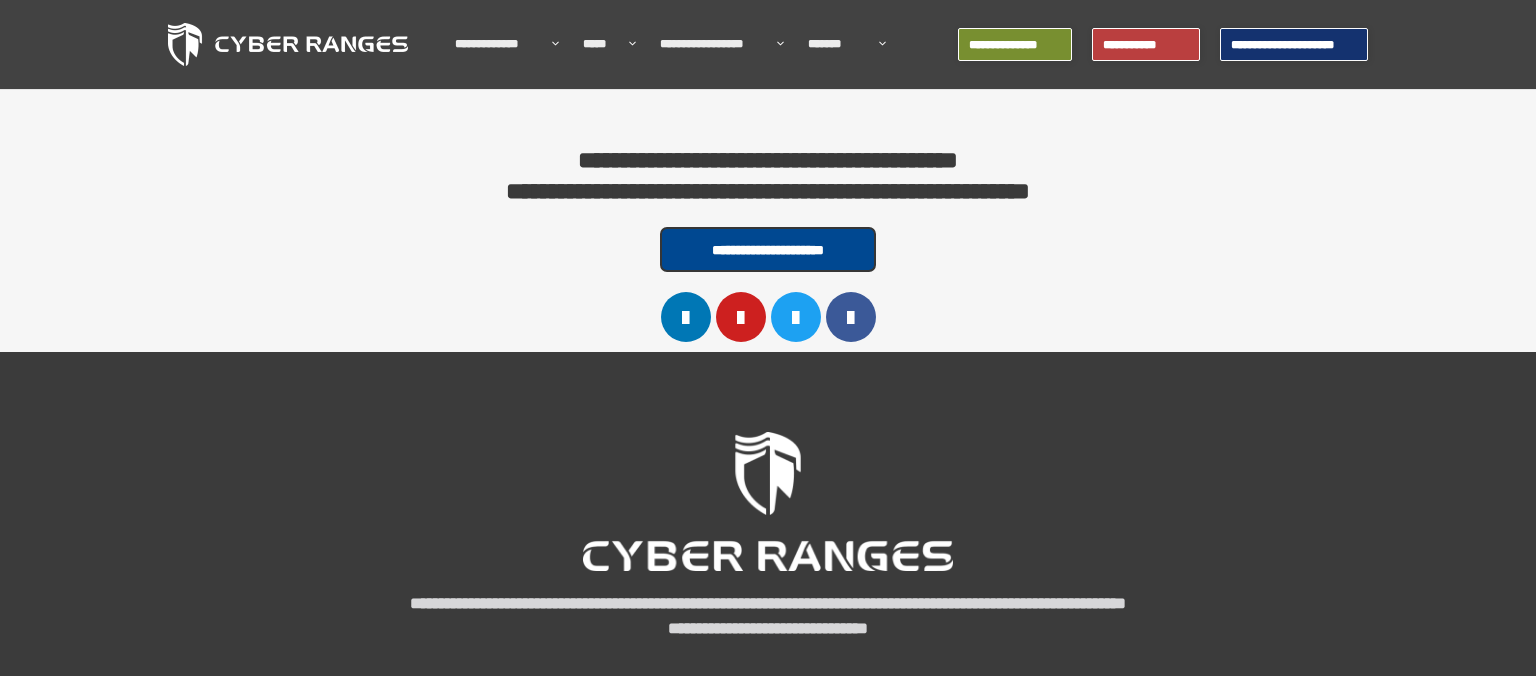 click on "**********" at bounding box center [1294, 45] 